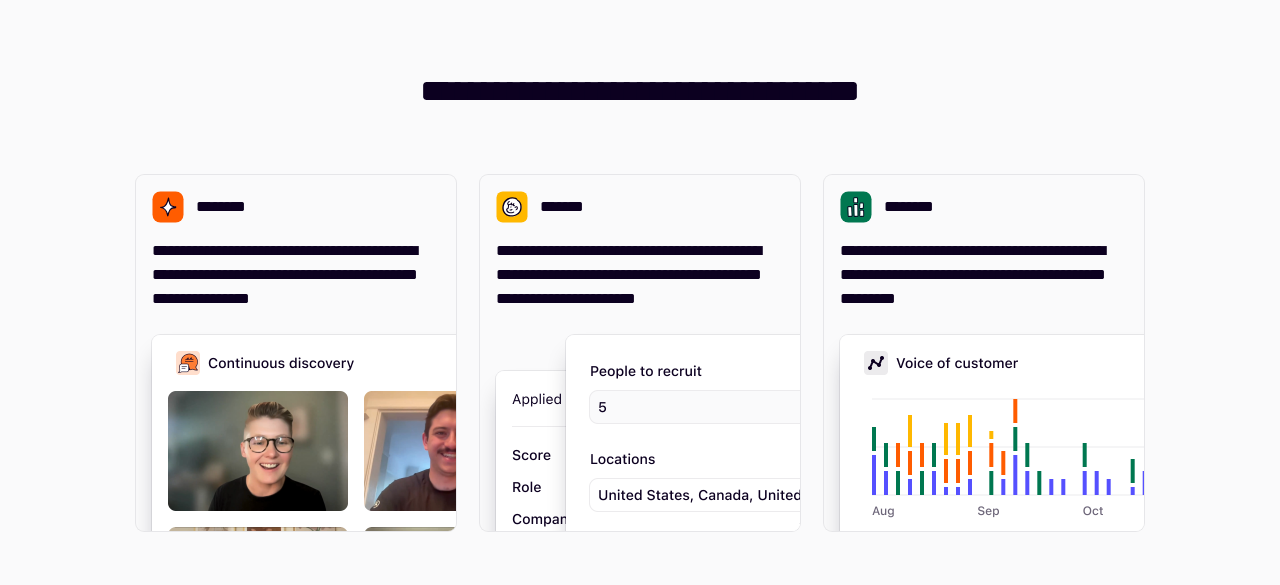 scroll, scrollTop: 0, scrollLeft: 0, axis: both 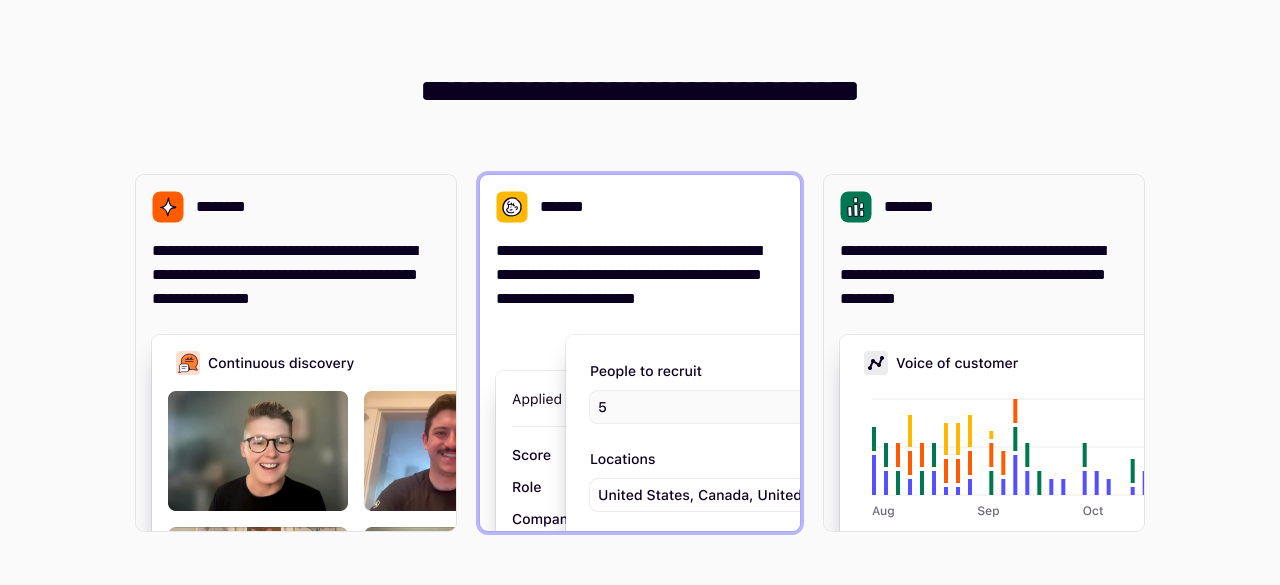 click at bounding box center [866, 541] 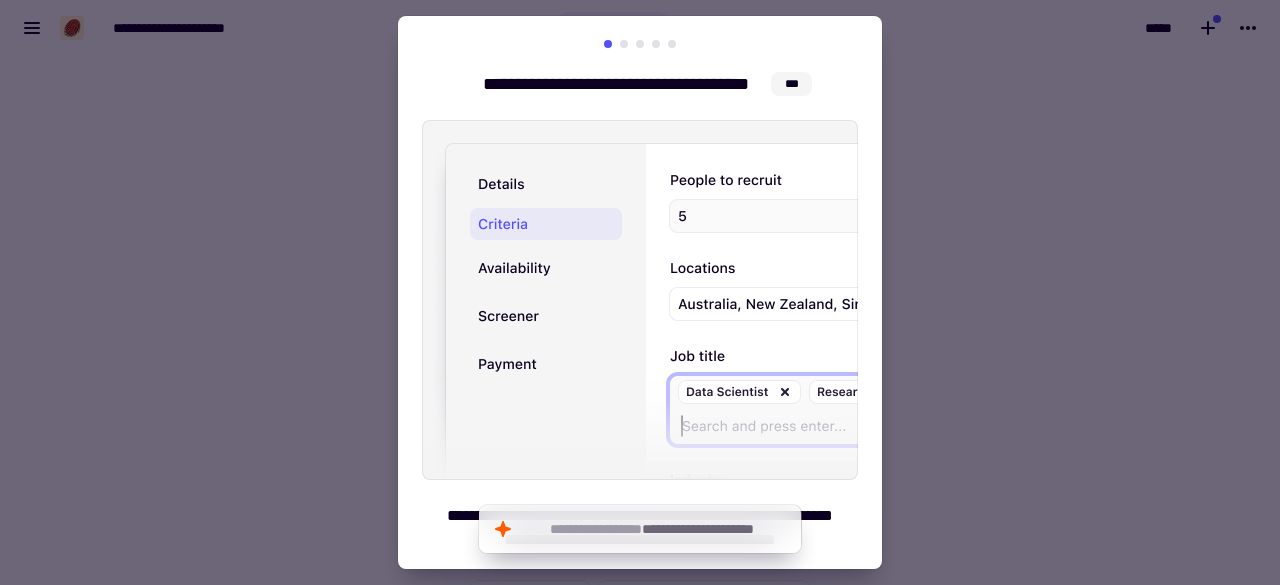 click at bounding box center [640, 292] 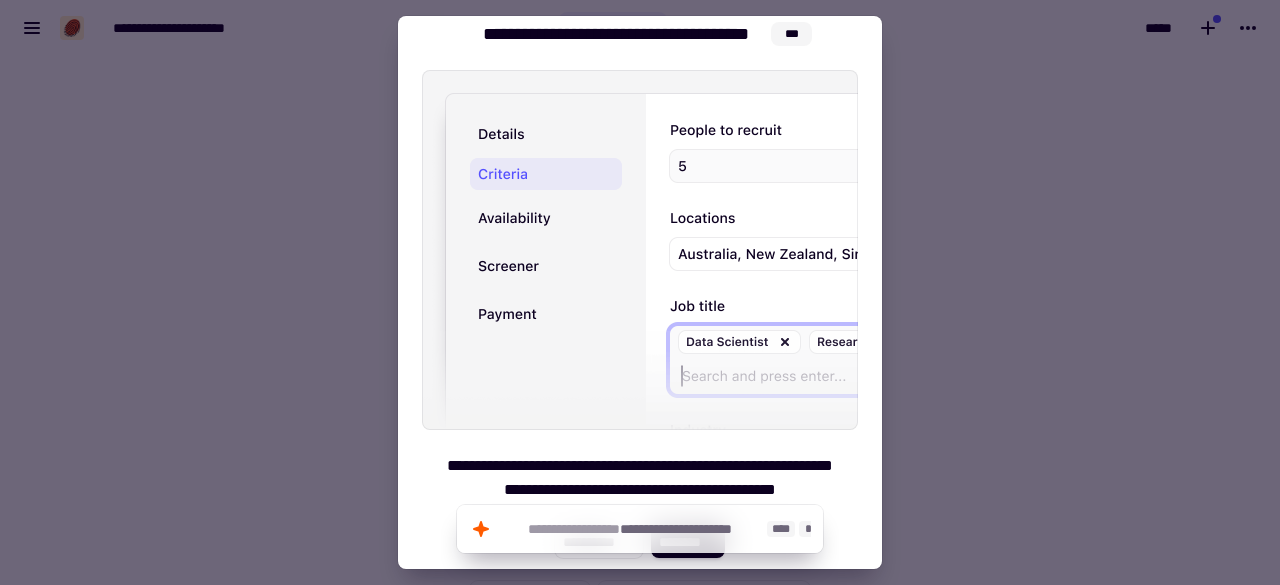 click on "**********" 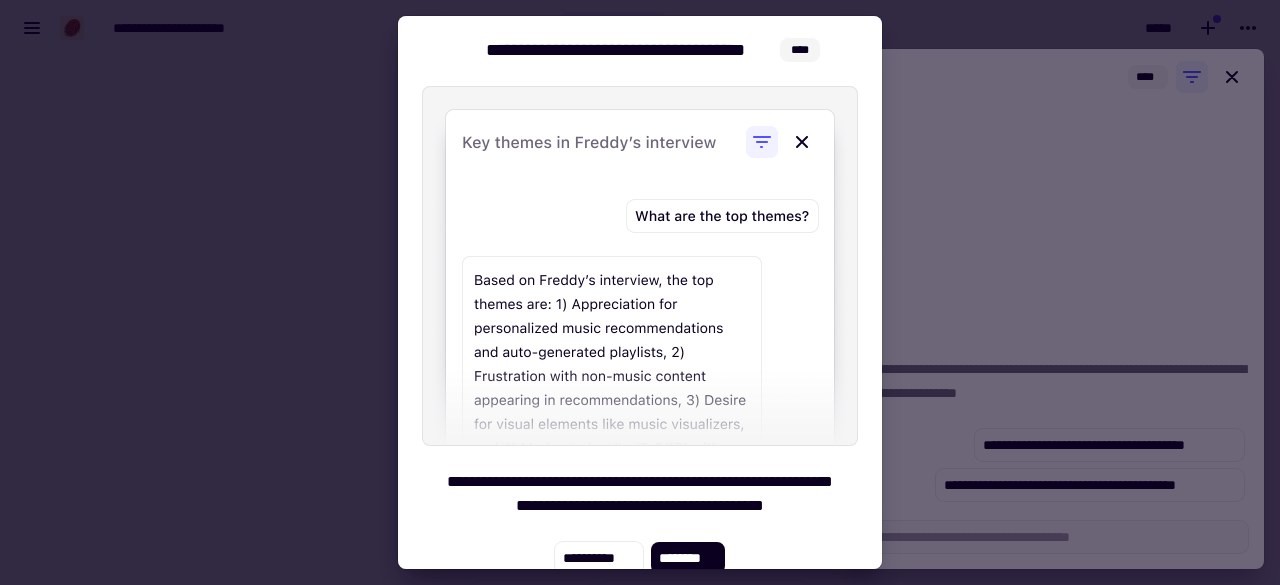 scroll, scrollTop: 48, scrollLeft: 0, axis: vertical 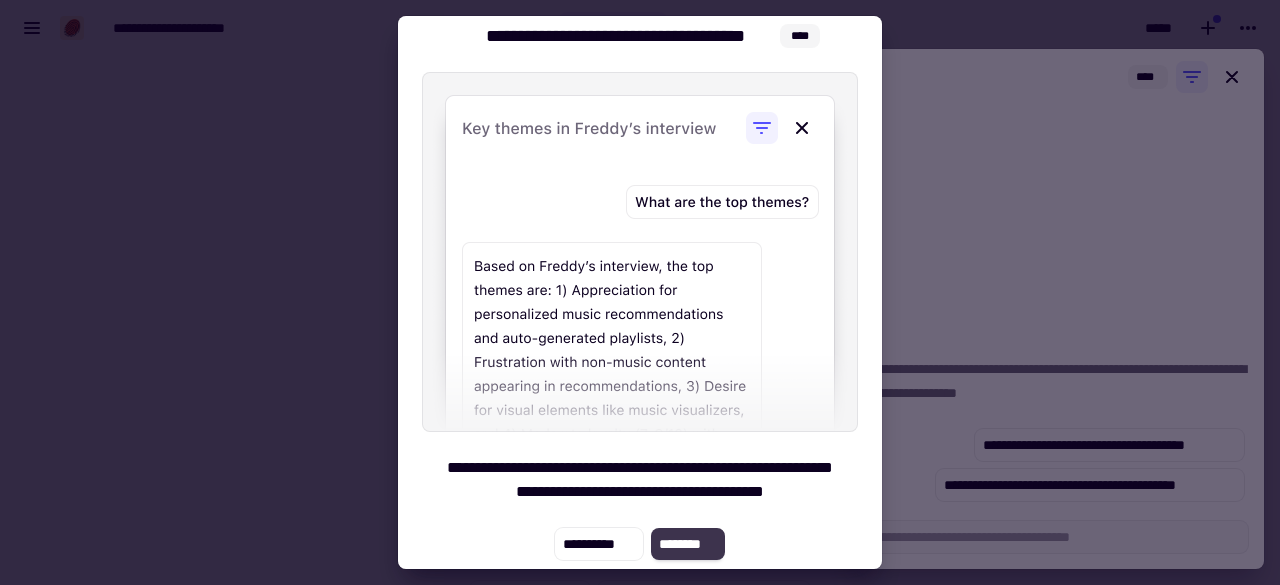 click on "********" 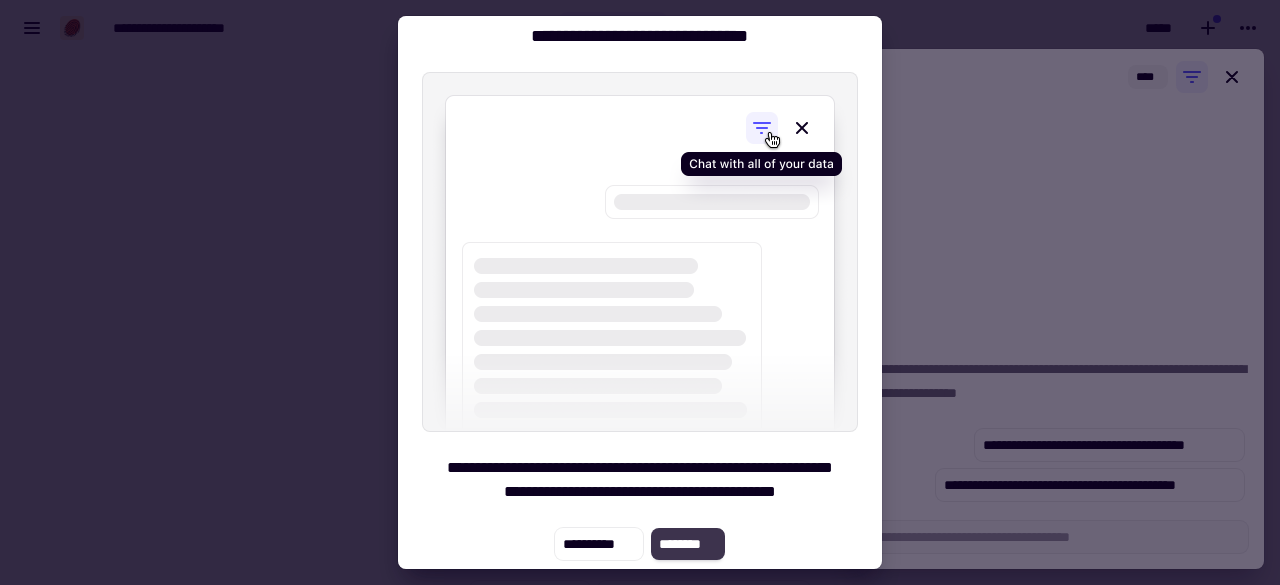 click on "********" 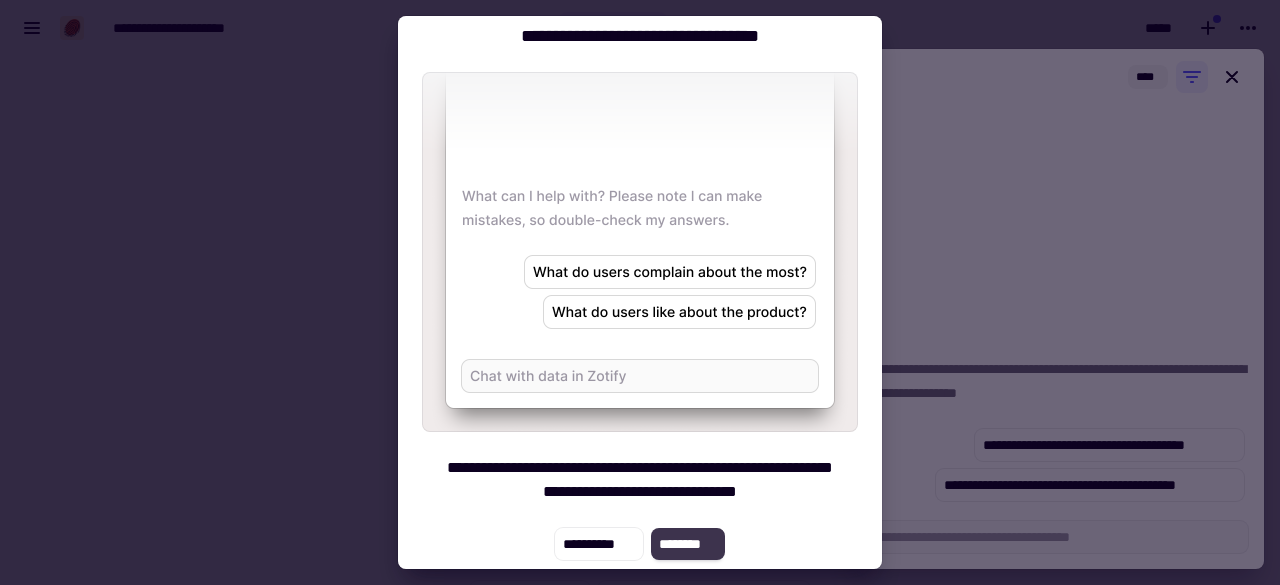 click on "********" 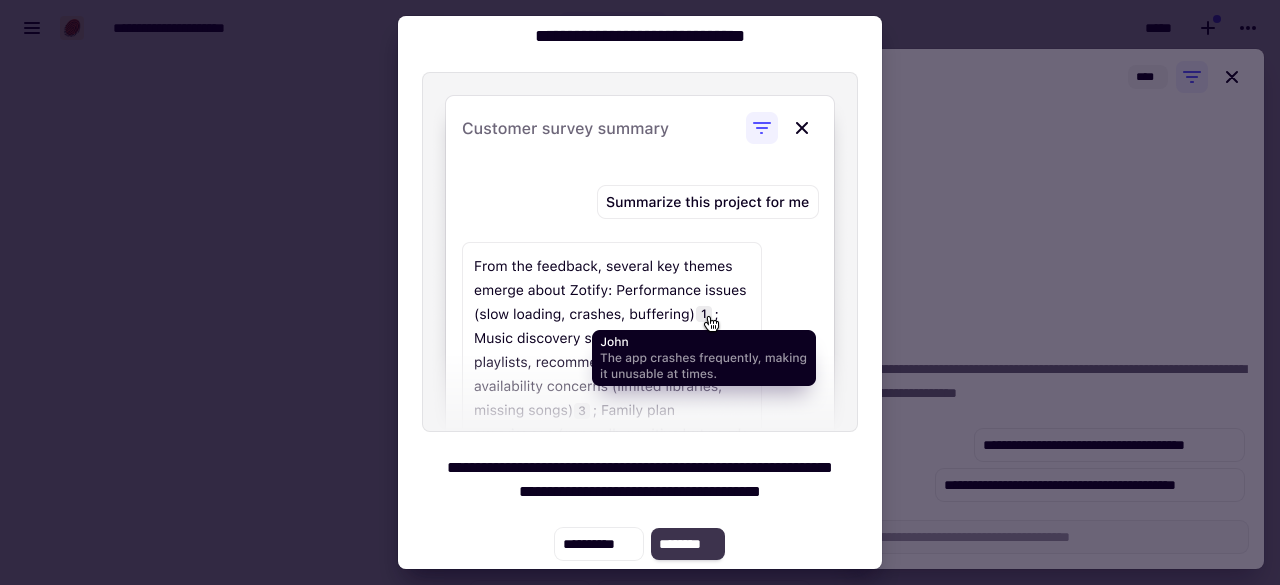 click on "********" 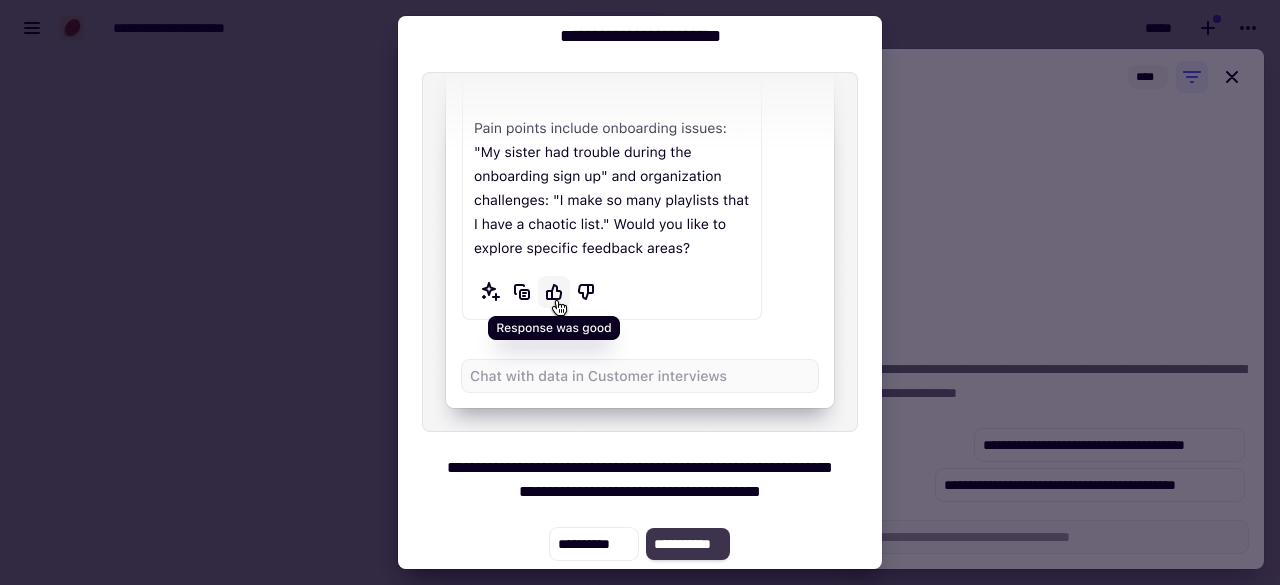 click on "**********" 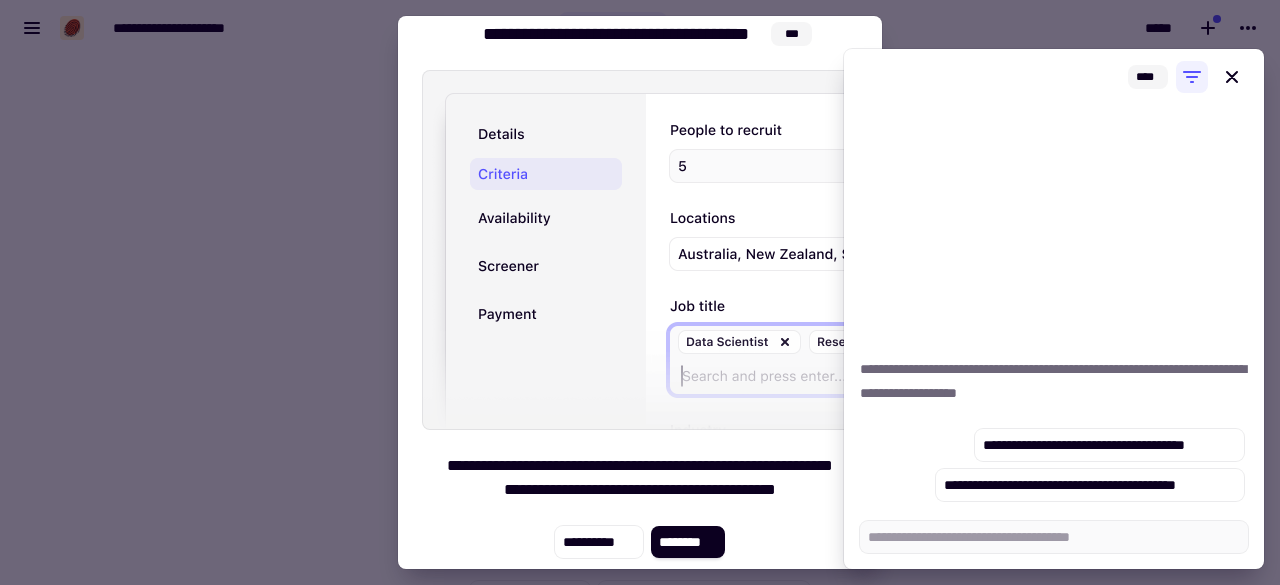 click on "********" 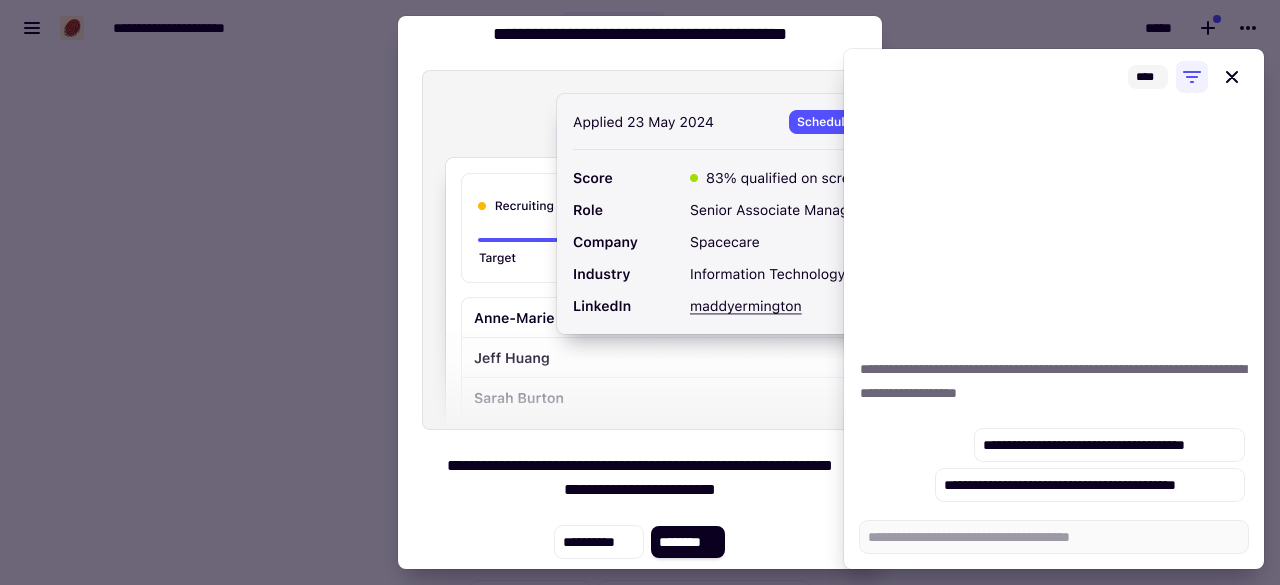 click on "********" 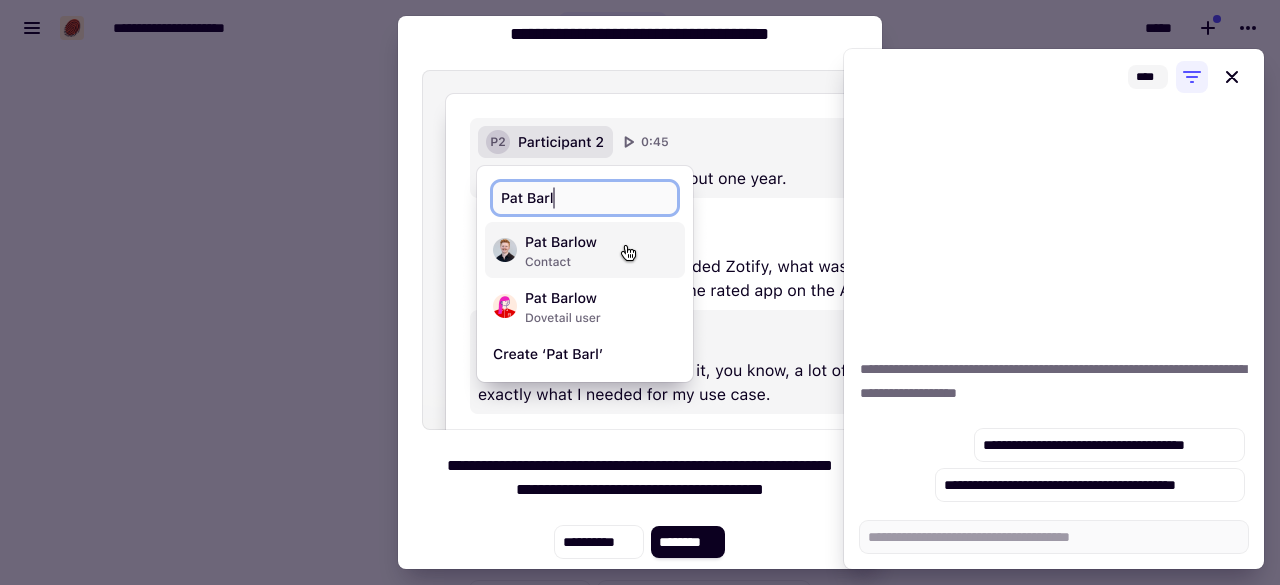 click on "********" 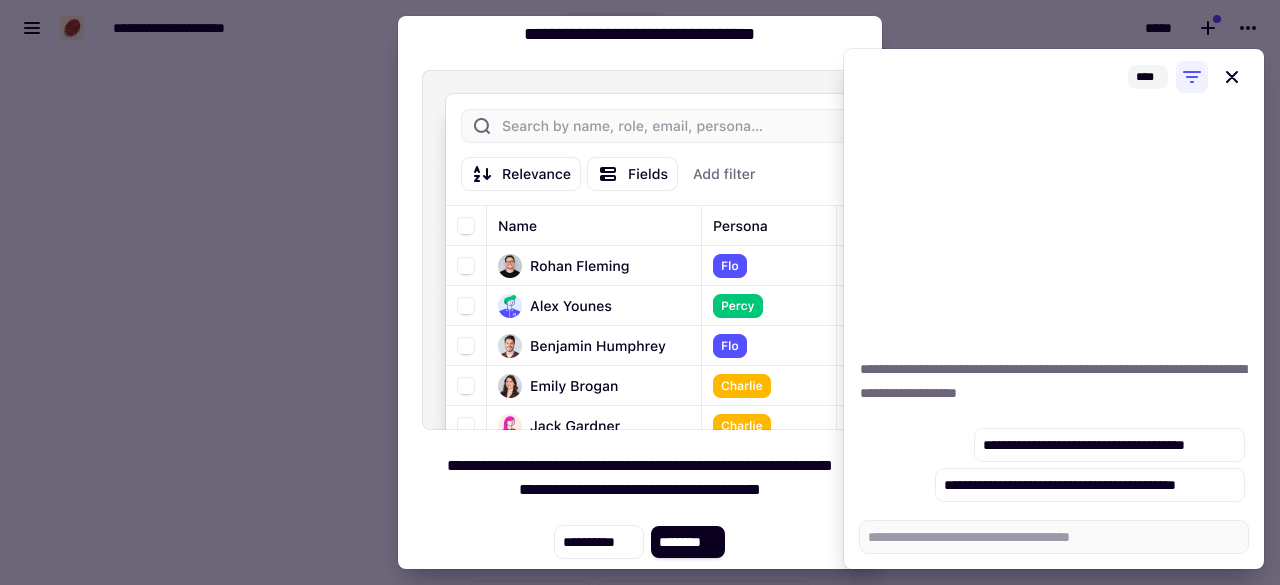 click on "********" 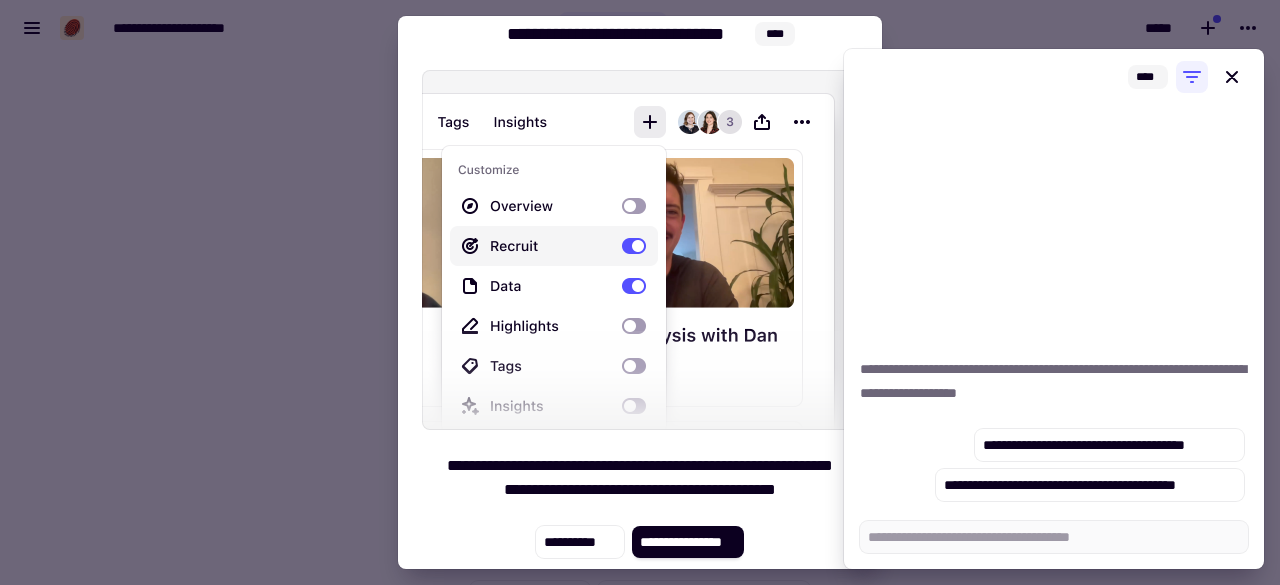 click on "**********" 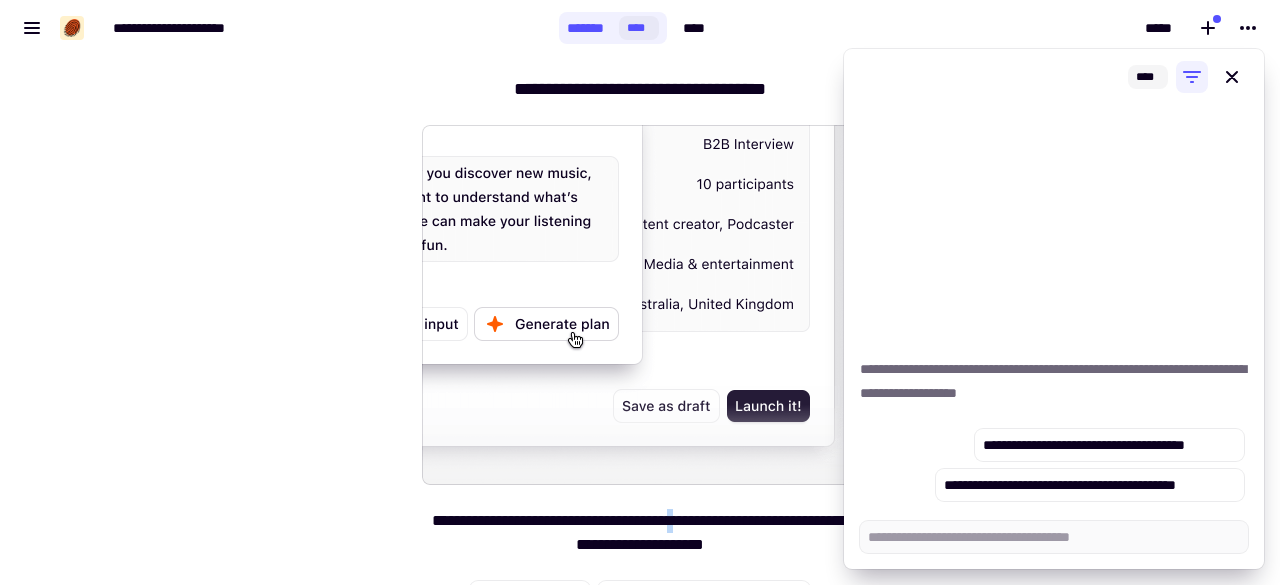 click on "**********" at bounding box center (640, 533) 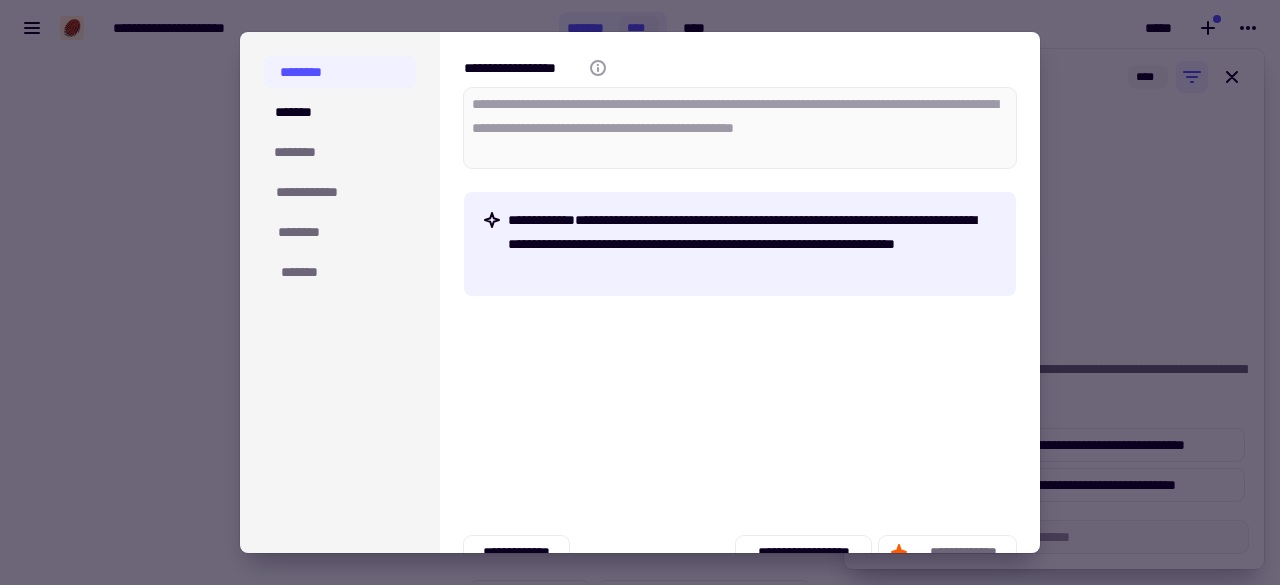 click at bounding box center [640, 292] 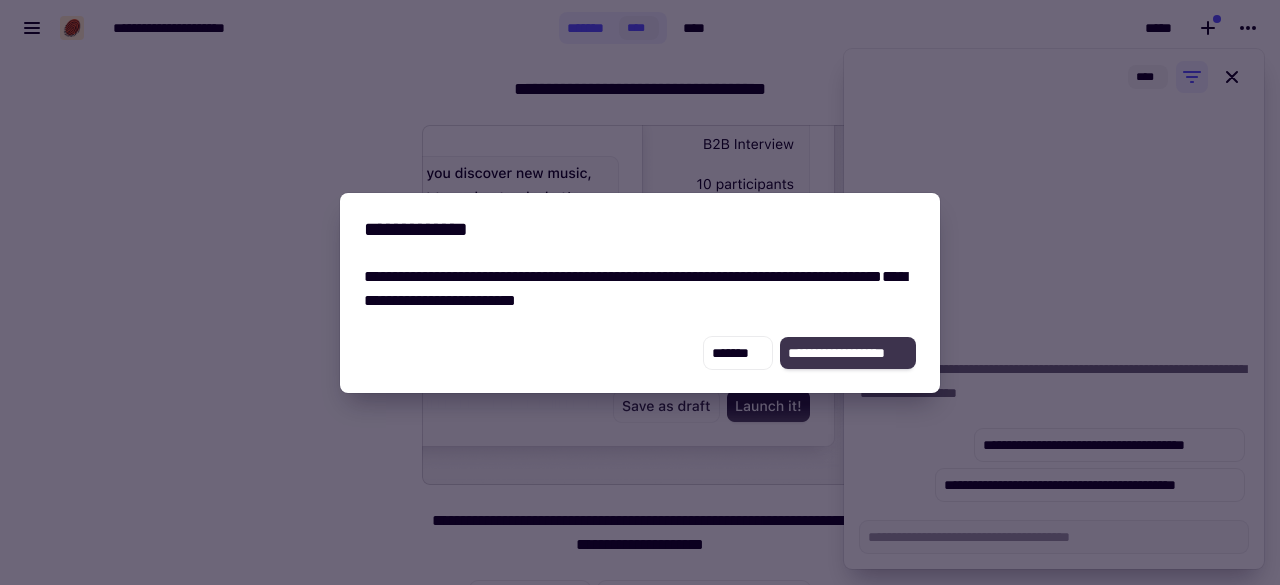 click on "**********" at bounding box center [848, 353] 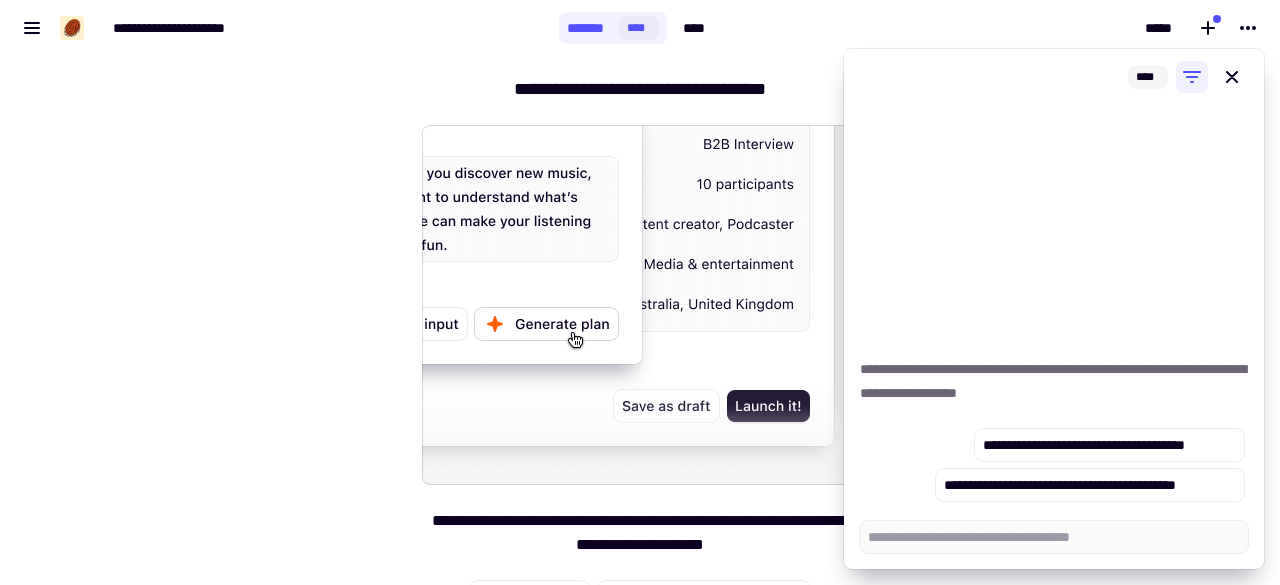 click on "**********" at bounding box center [640, 320] 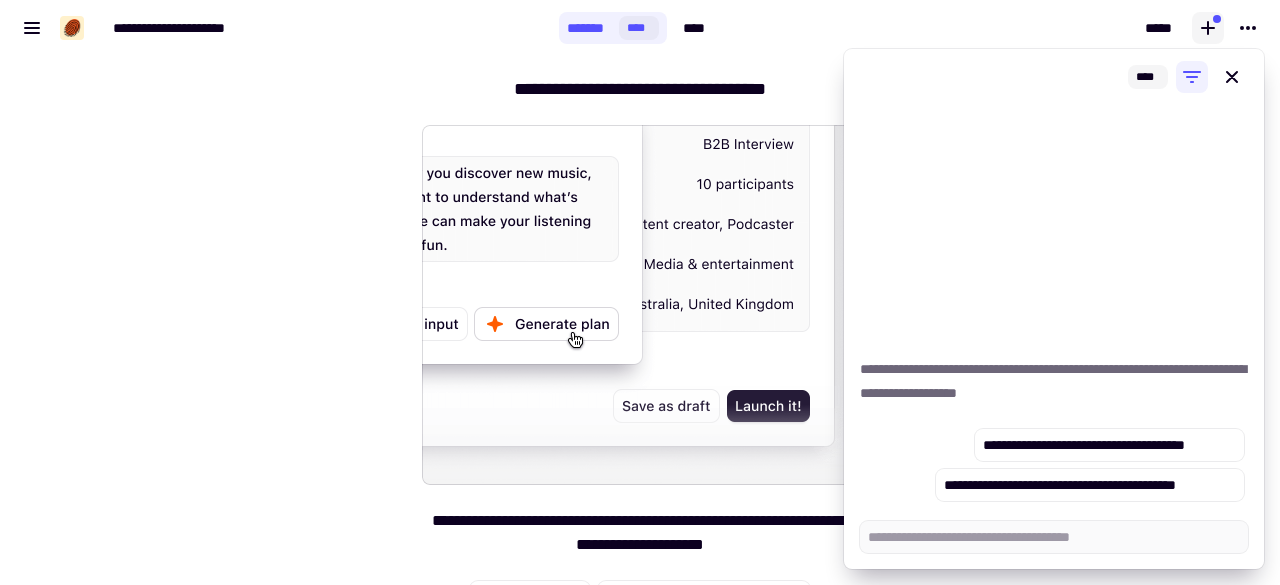 click 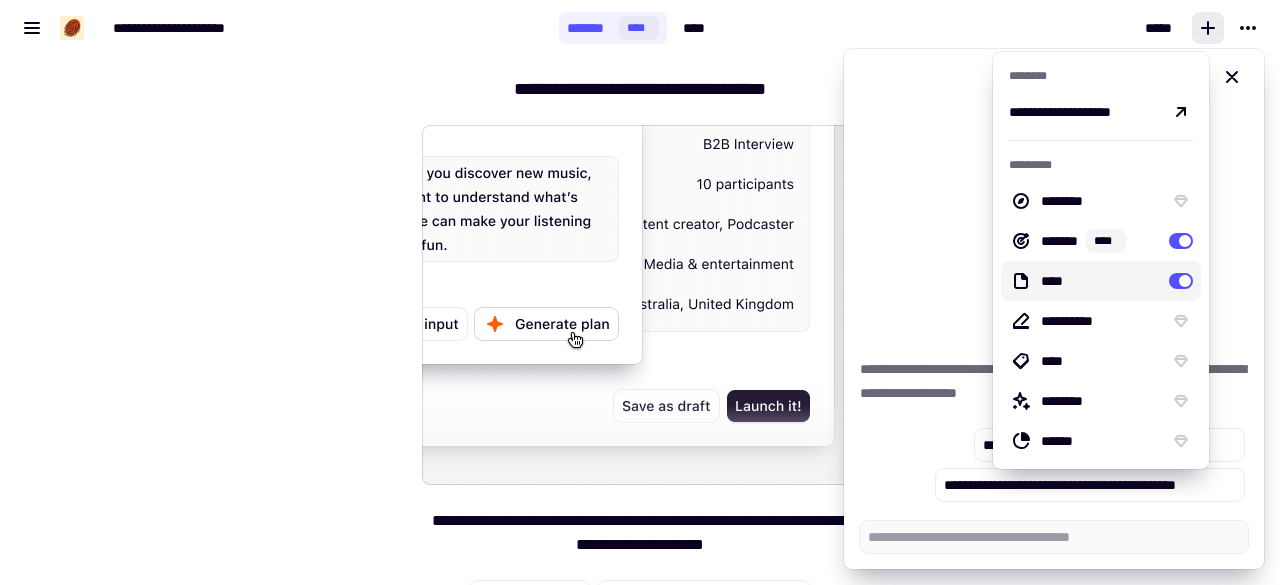 click at bounding box center (640, 305) 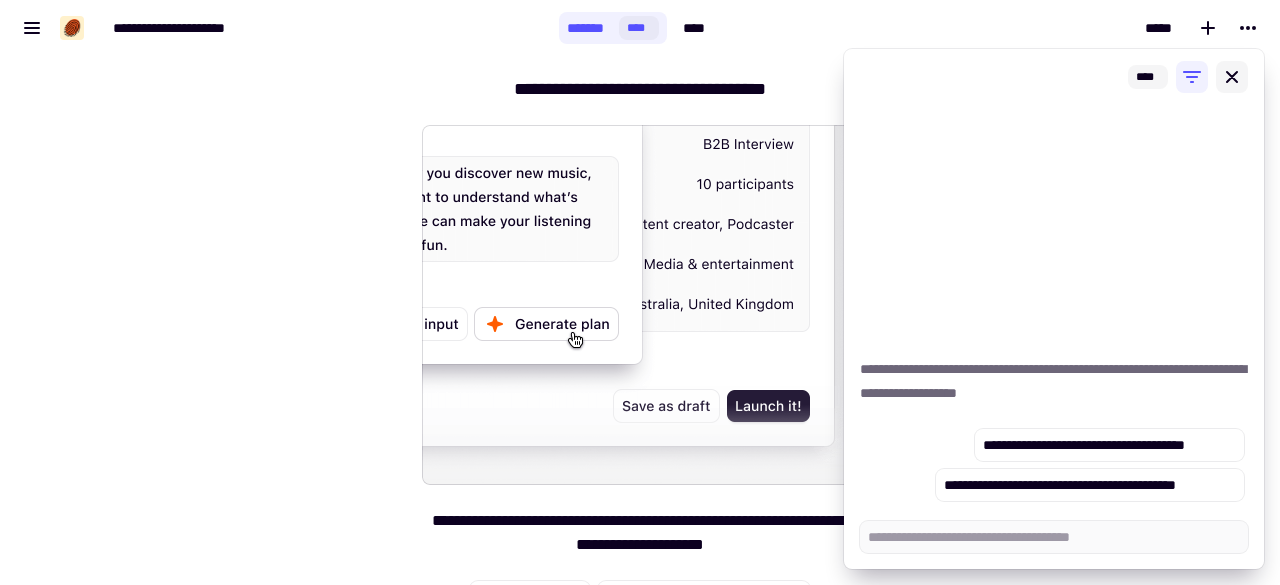 click 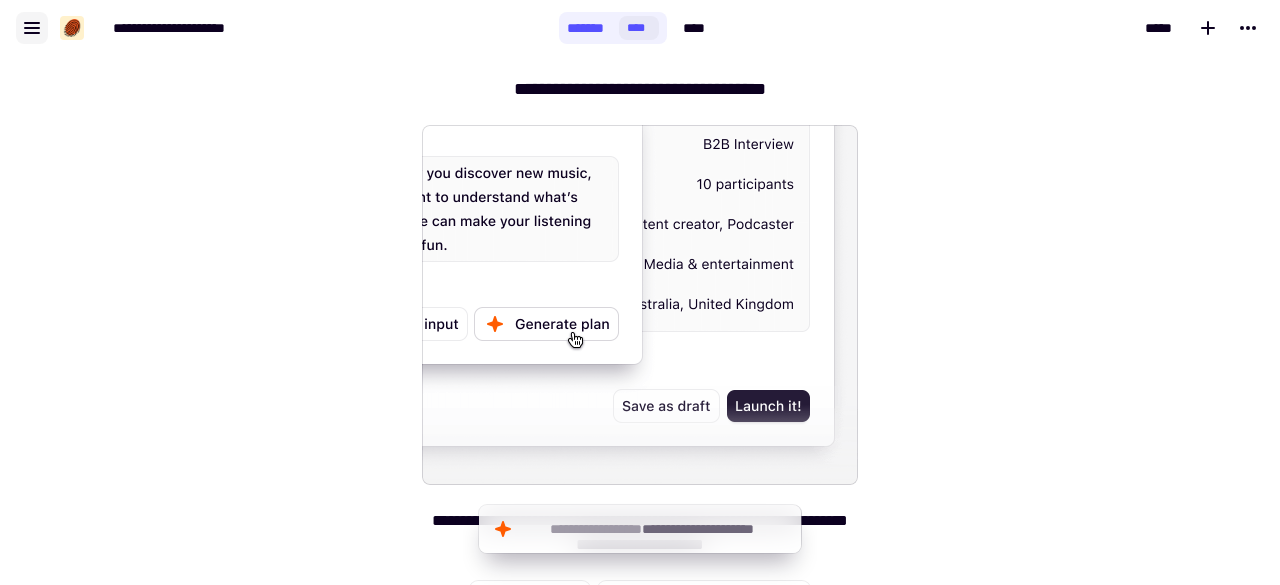 click 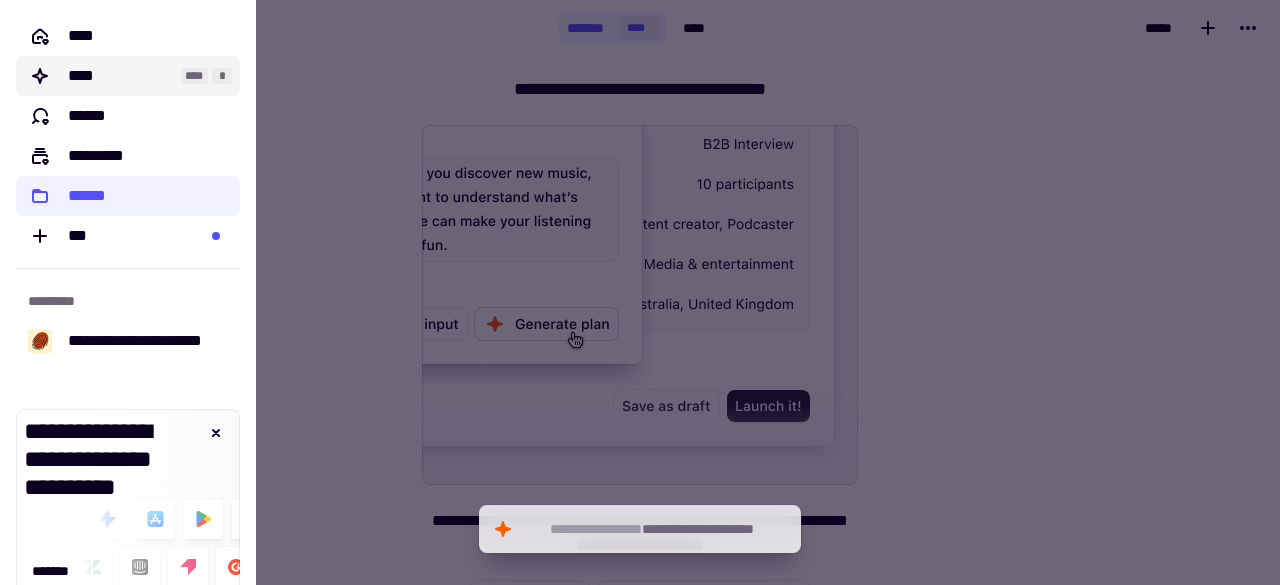 click on "****" 